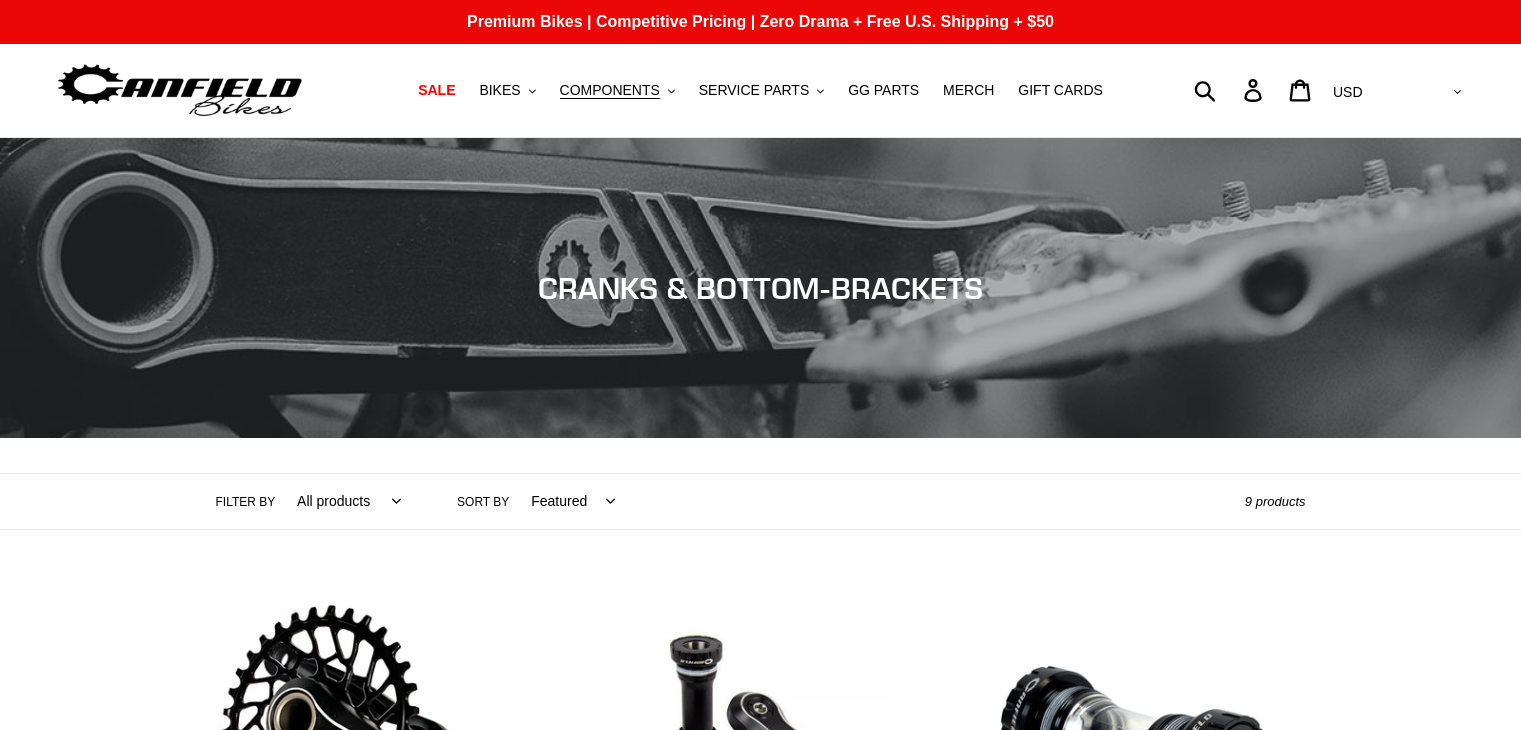 scroll, scrollTop: 0, scrollLeft: 0, axis: both 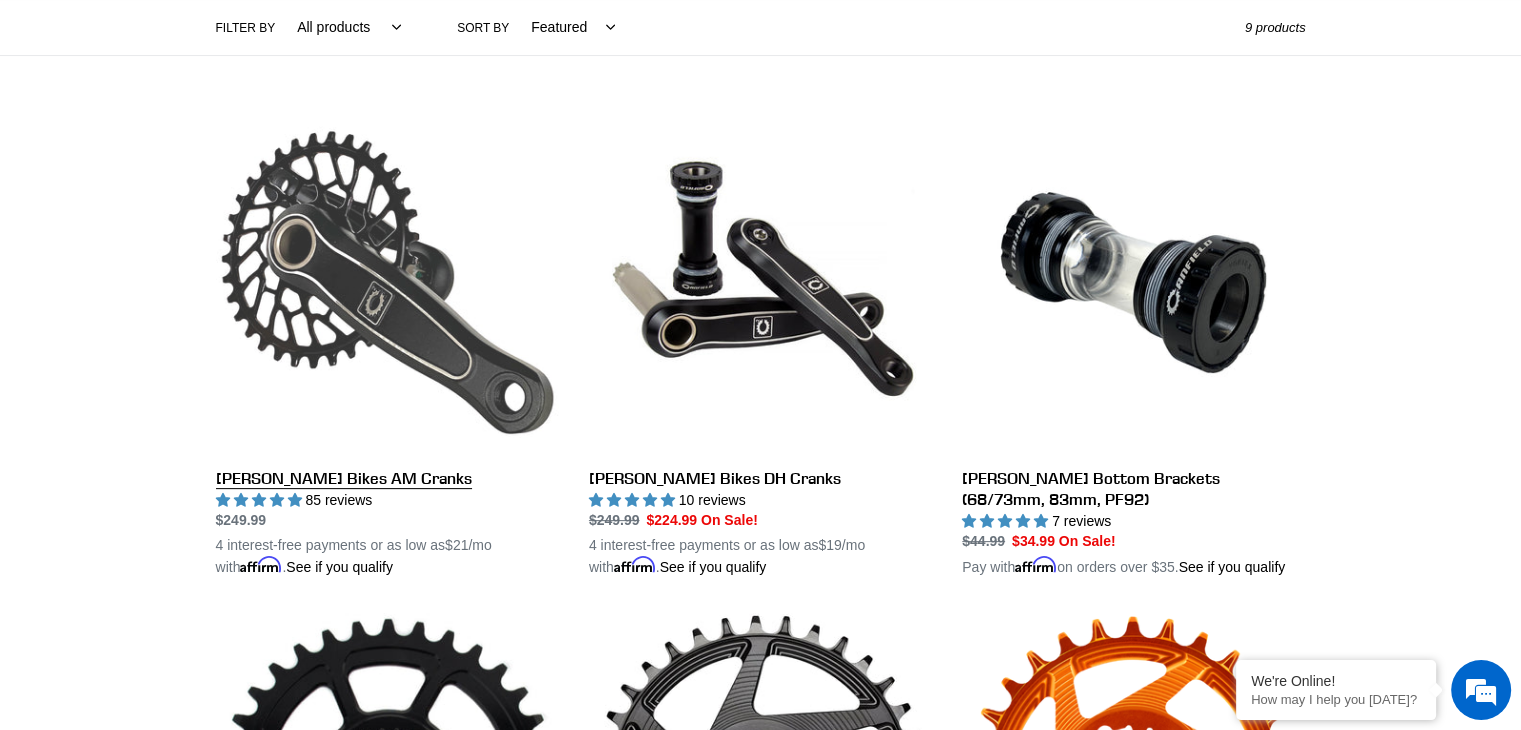 click on "Canfield Bikes AM Cranks" at bounding box center (387, 345) 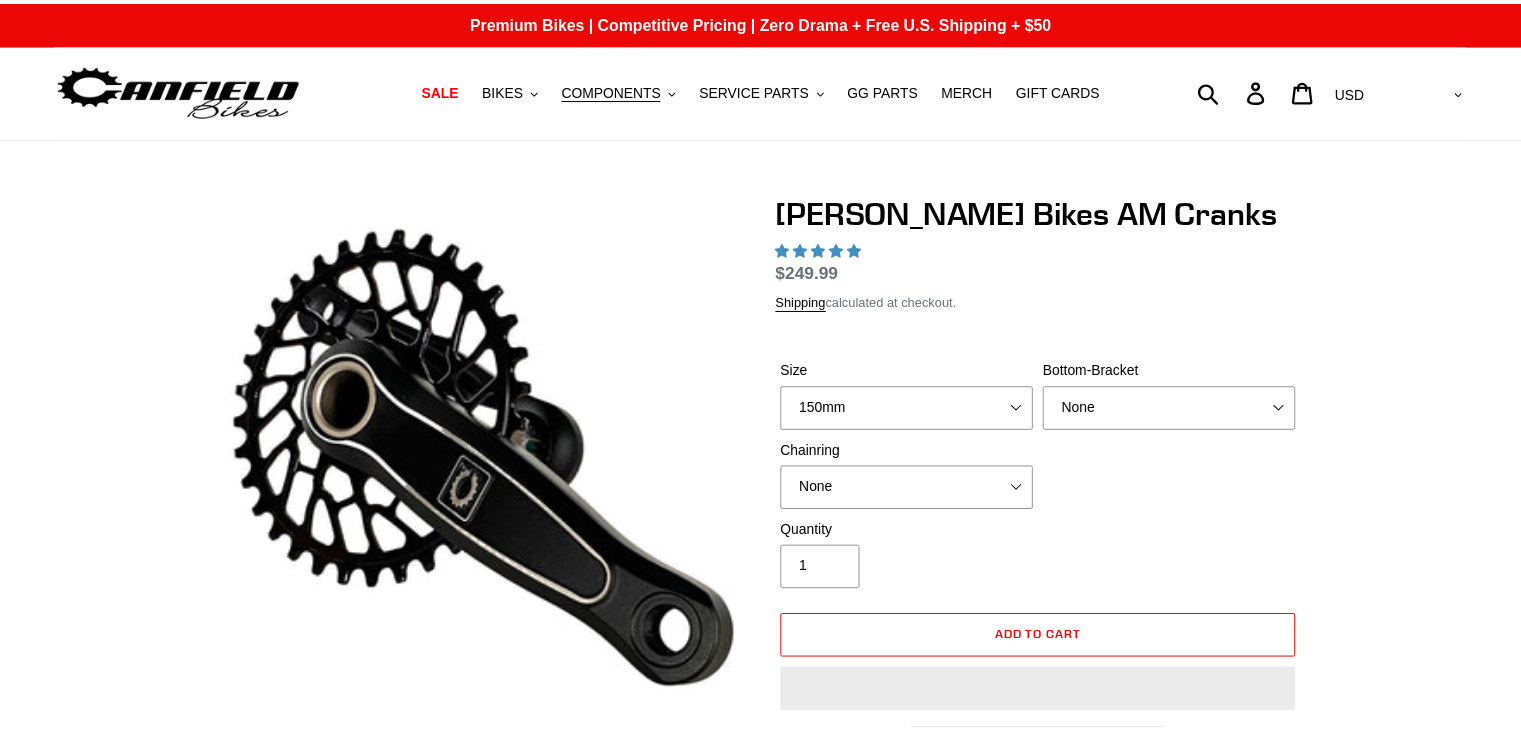 scroll, scrollTop: 0, scrollLeft: 0, axis: both 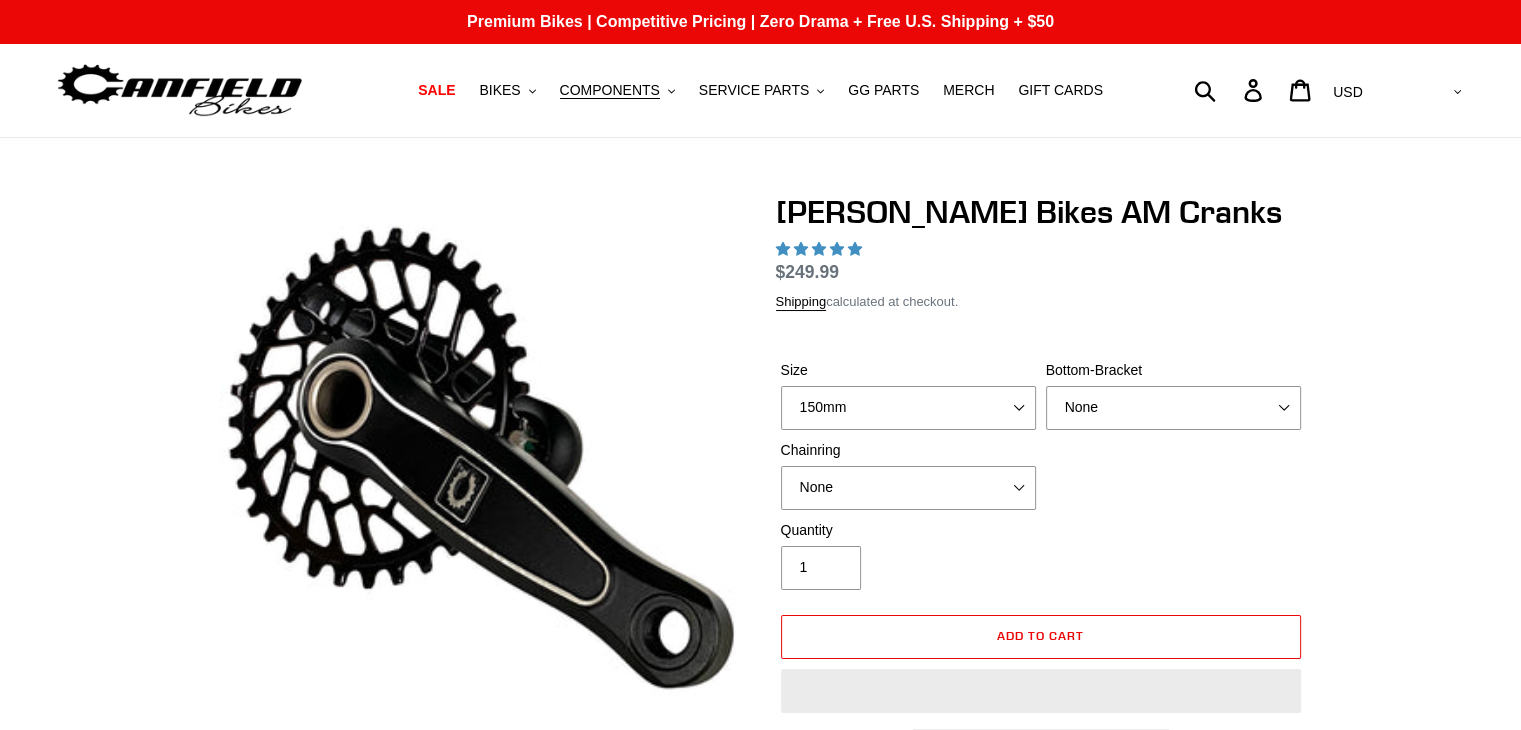 select on "highest-rating" 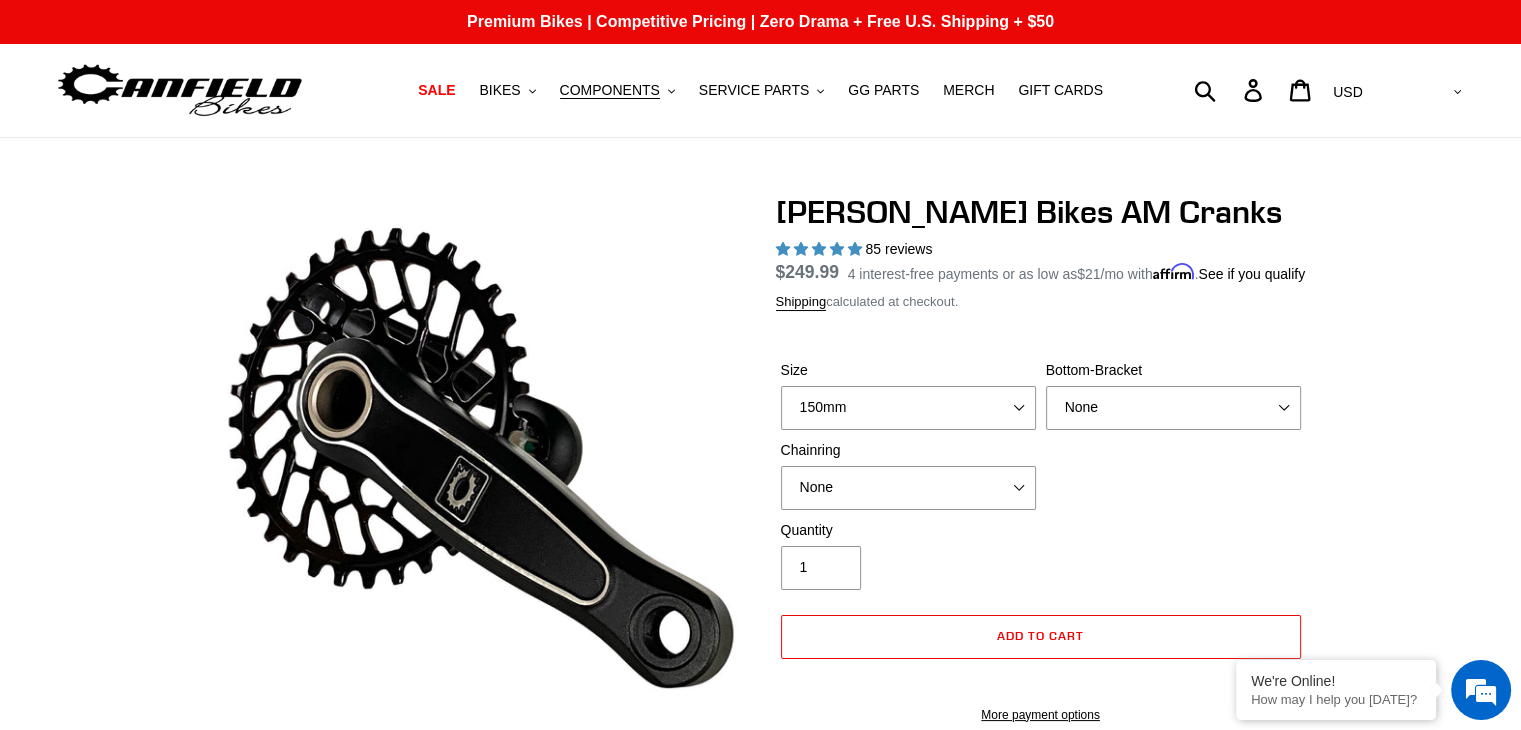 click on "Size" at bounding box center [908, 370] 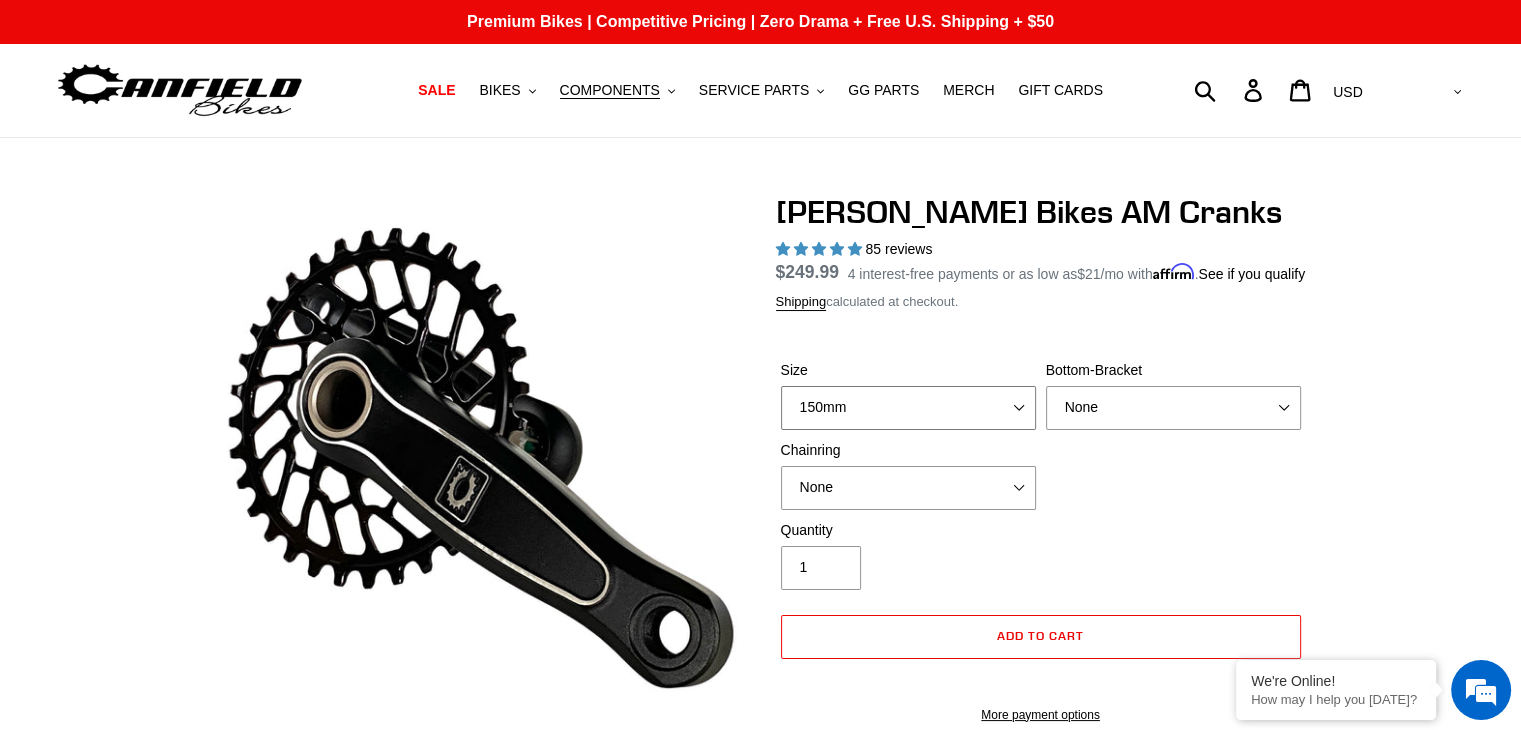 click on "150mm
155mm
160mm - pre-order ETA 8/1/25
165mm
170mm" at bounding box center (908, 408) 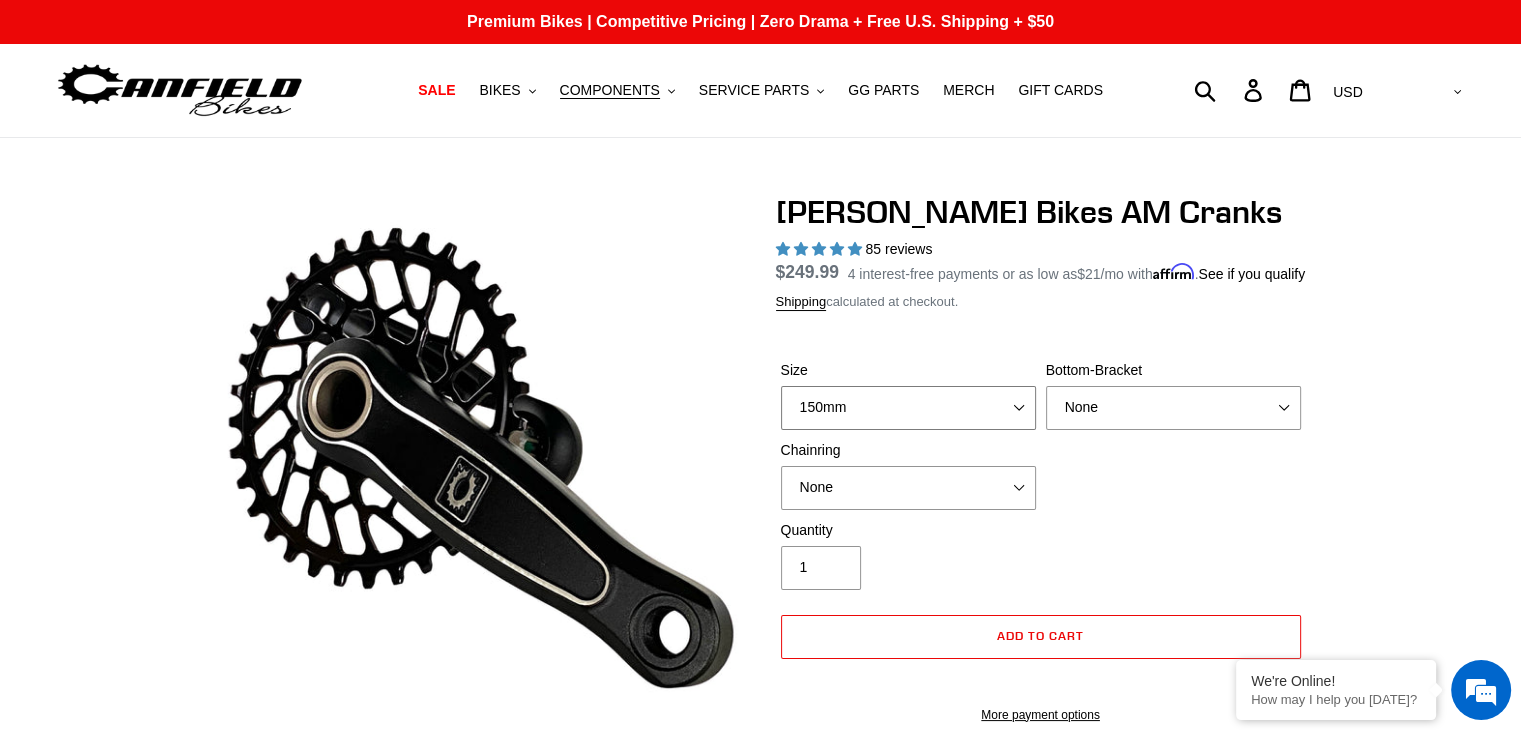 click on "150mm
155mm
160mm - pre-order ETA 8/1/25
165mm
170mm" at bounding box center (908, 408) 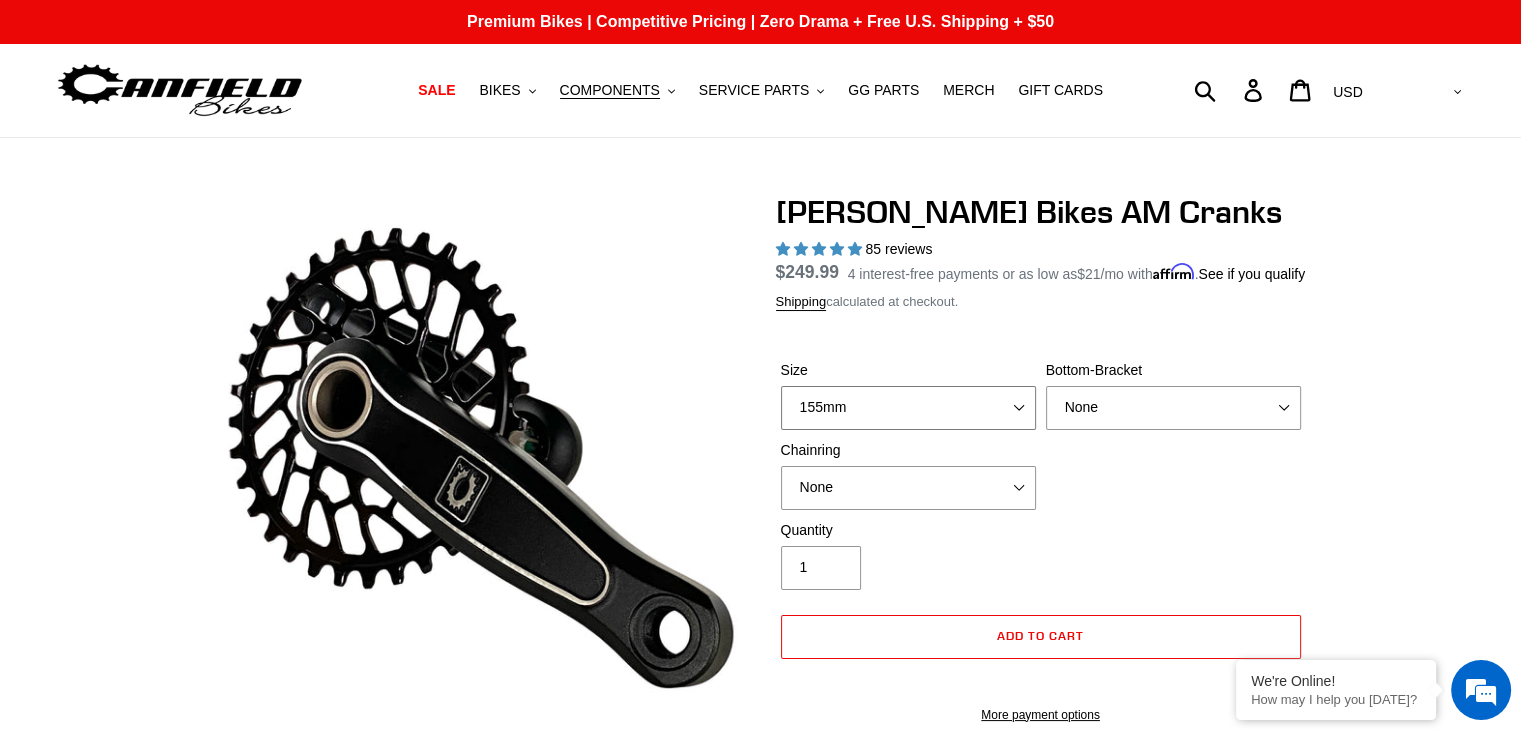 click on "150mm
155mm
160mm - pre-order ETA 8/1/25
165mm
170mm" at bounding box center (908, 408) 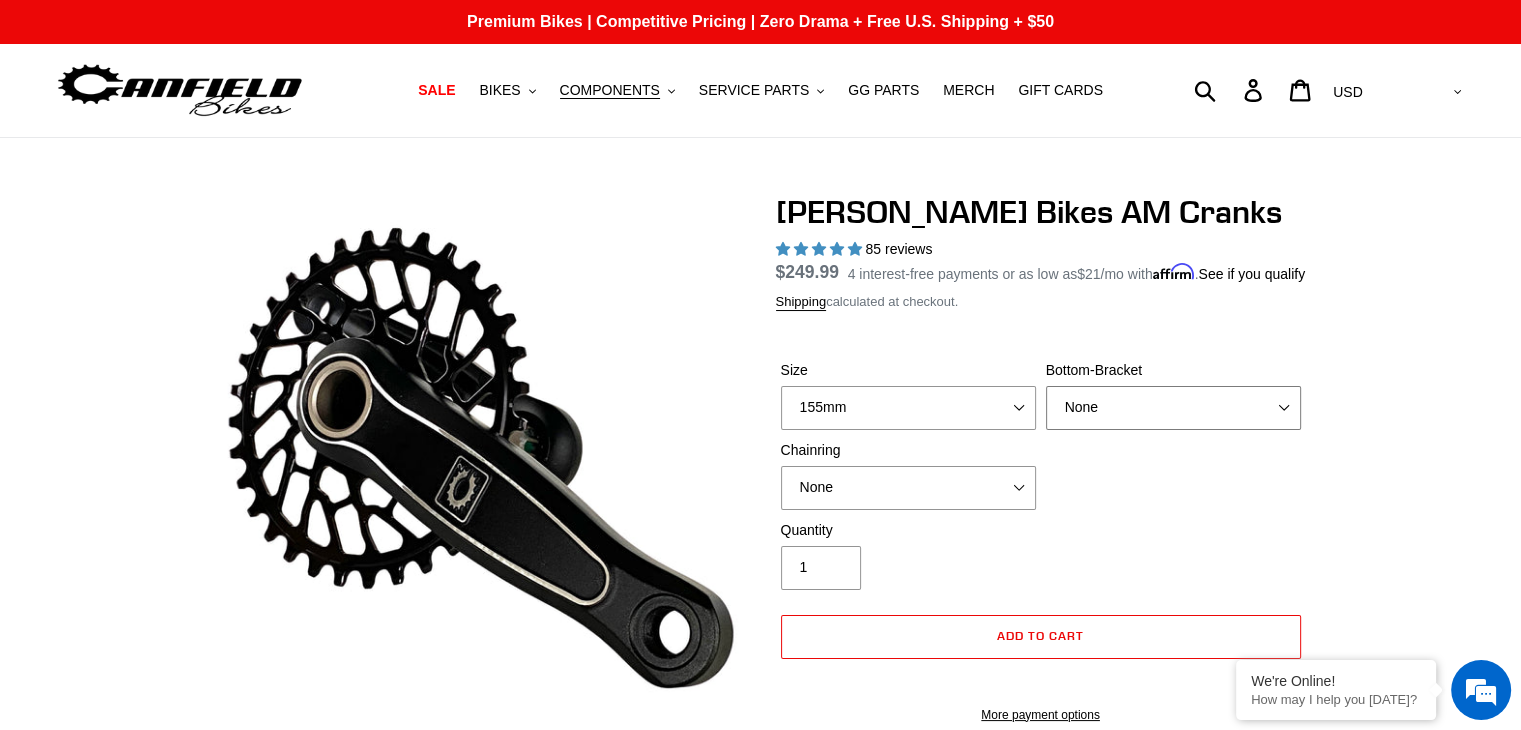 click on "None
BSA Threaded 68/73mm
Press Fit PF92" at bounding box center (1173, 408) 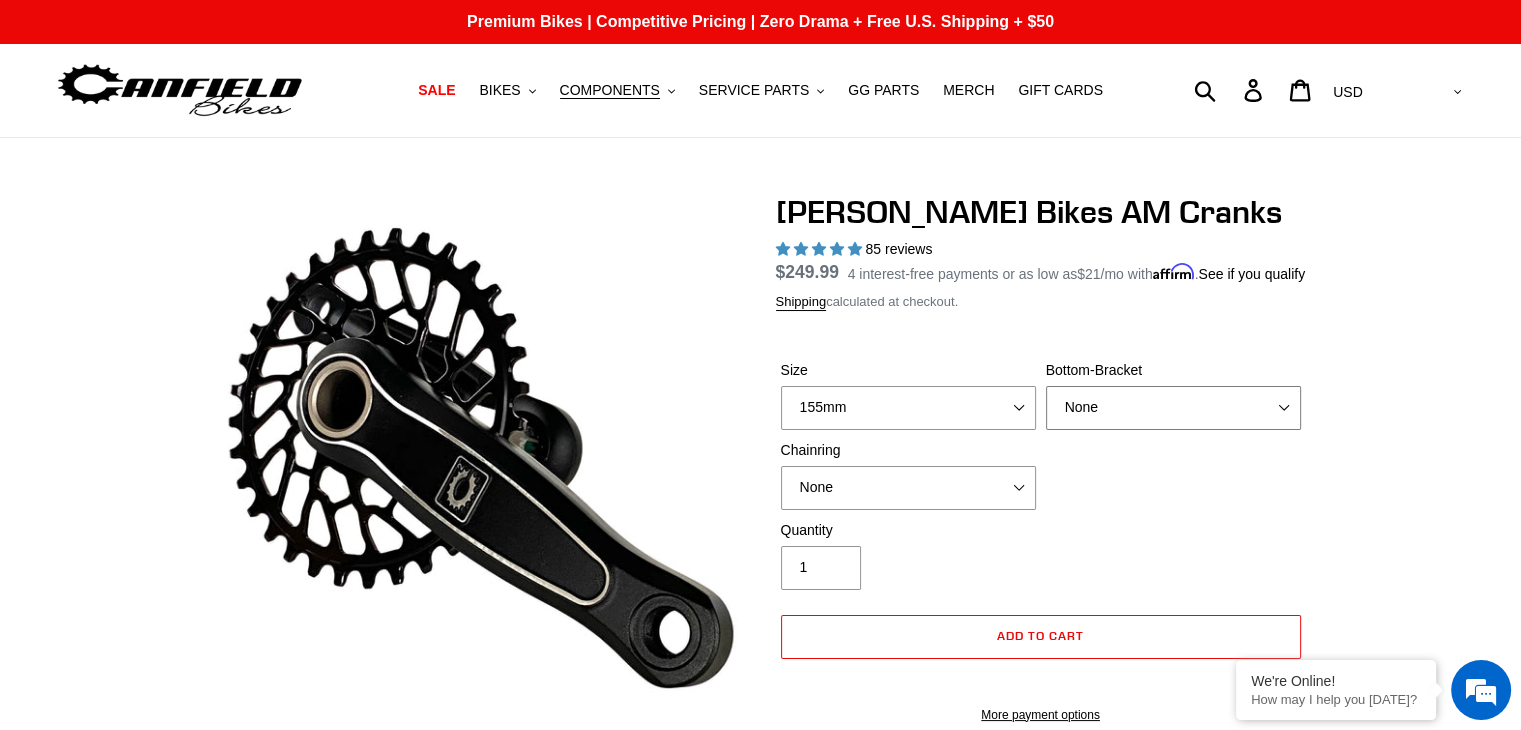 select on "BSA Threaded 68/73mm" 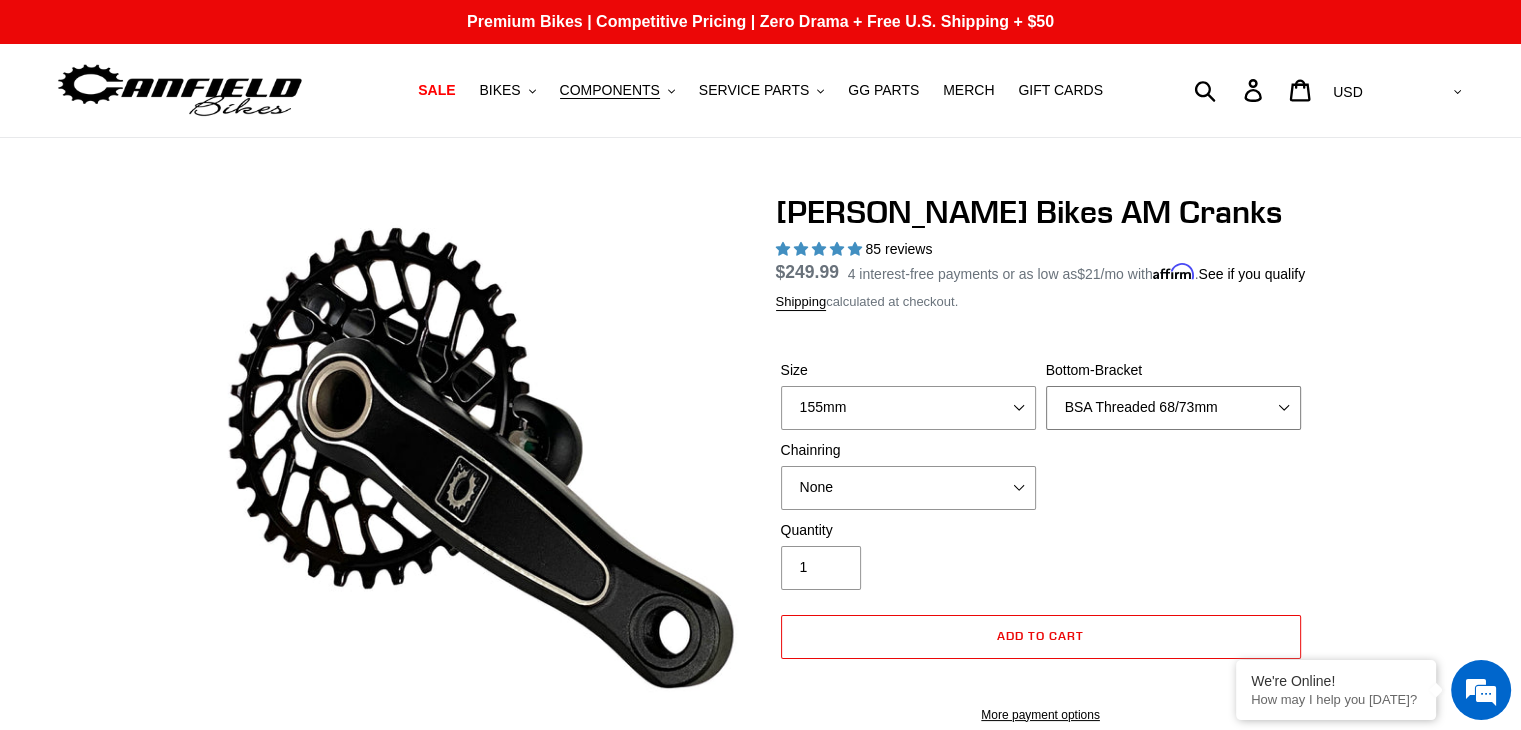 click on "None
BSA Threaded 68/73mm
Press Fit PF92" at bounding box center (1173, 408) 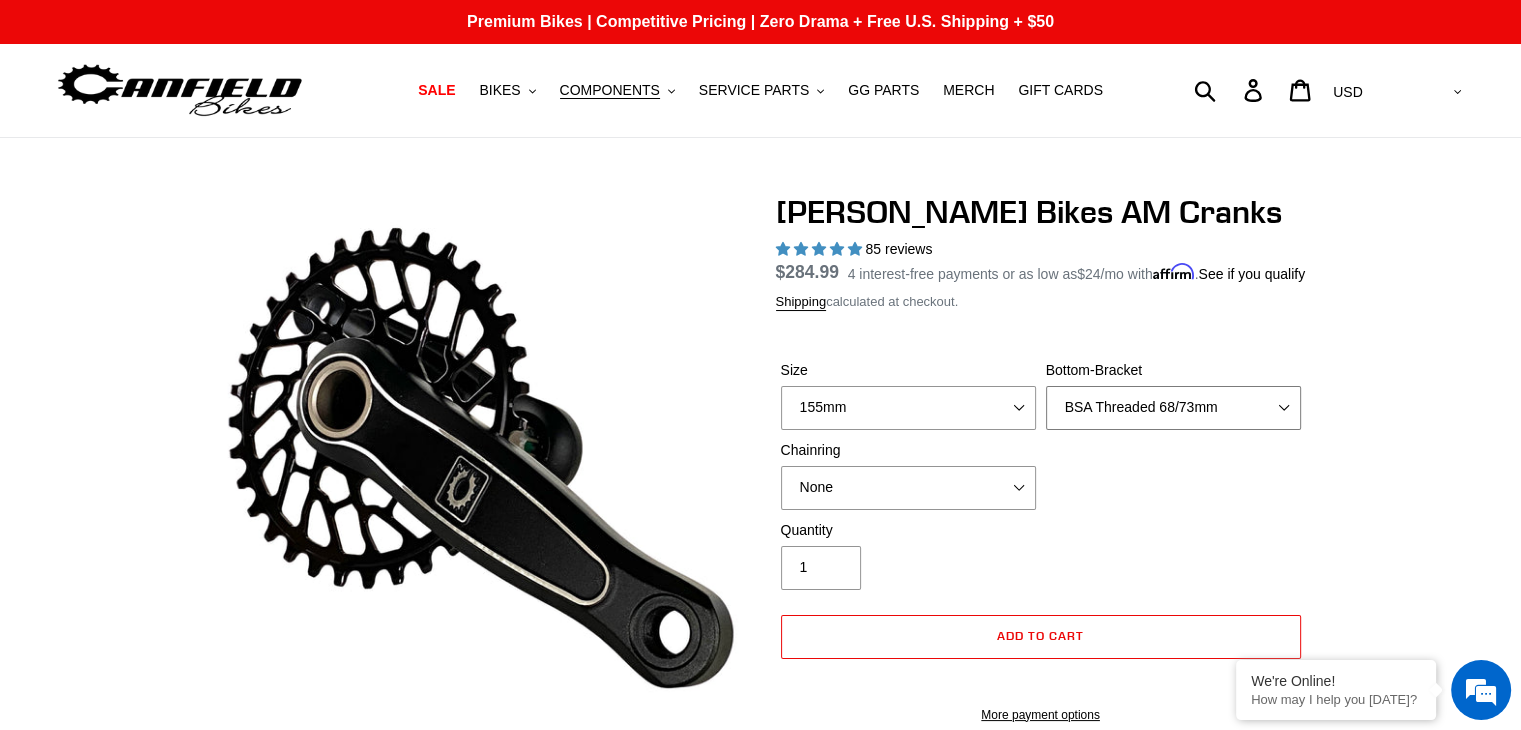 click on "None
BSA Threaded 68/73mm
Press Fit PF92" at bounding box center (1173, 408) 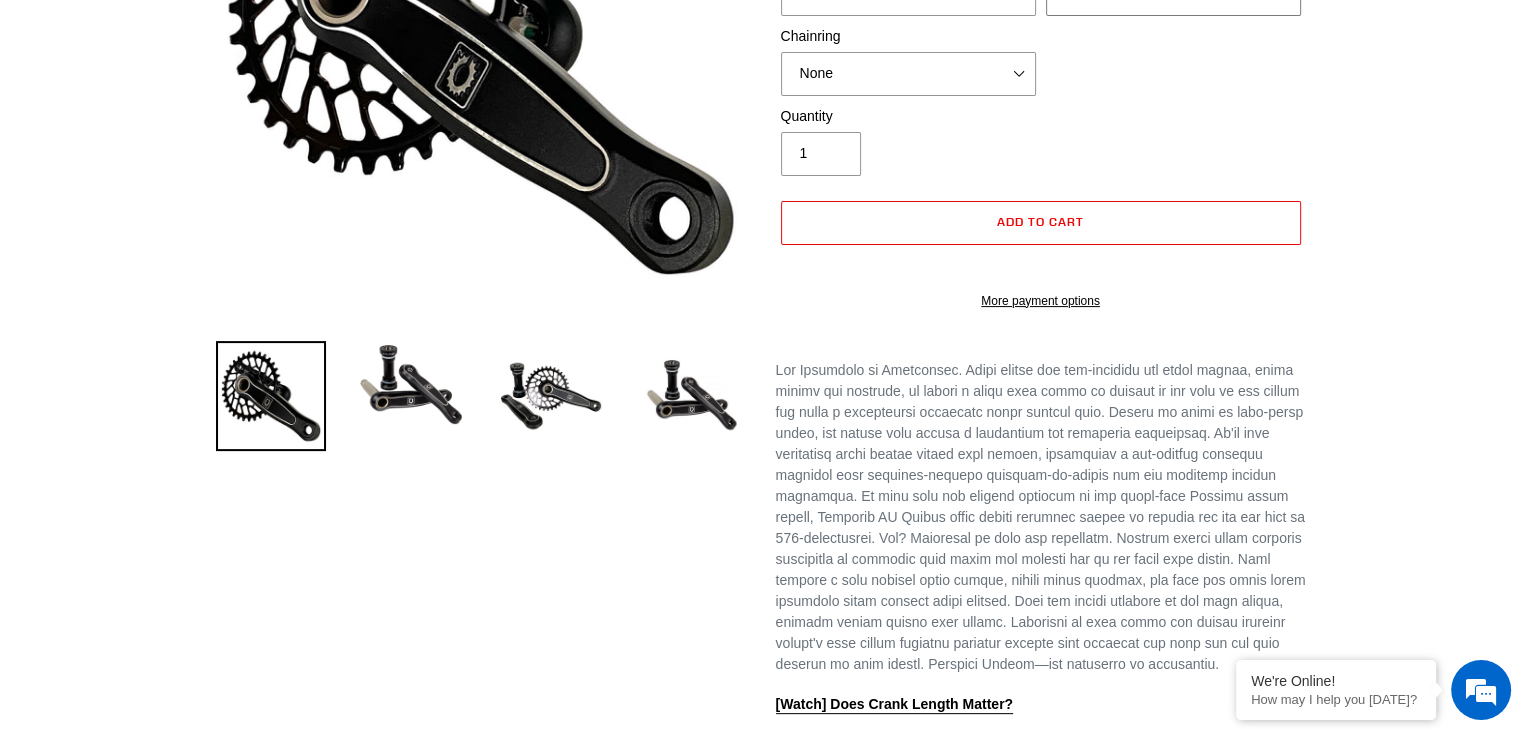 scroll, scrollTop: 412, scrollLeft: 0, axis: vertical 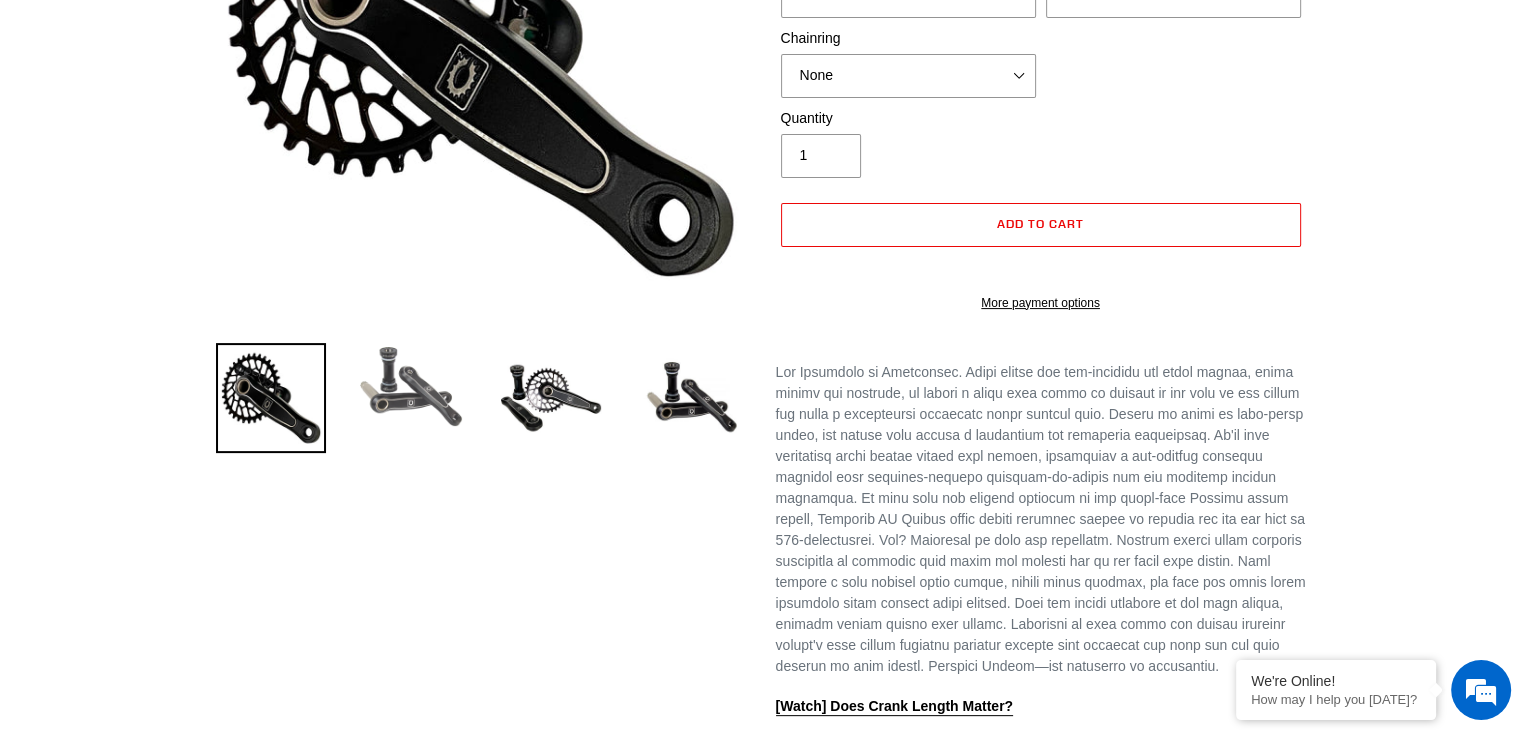 click at bounding box center [411, 387] 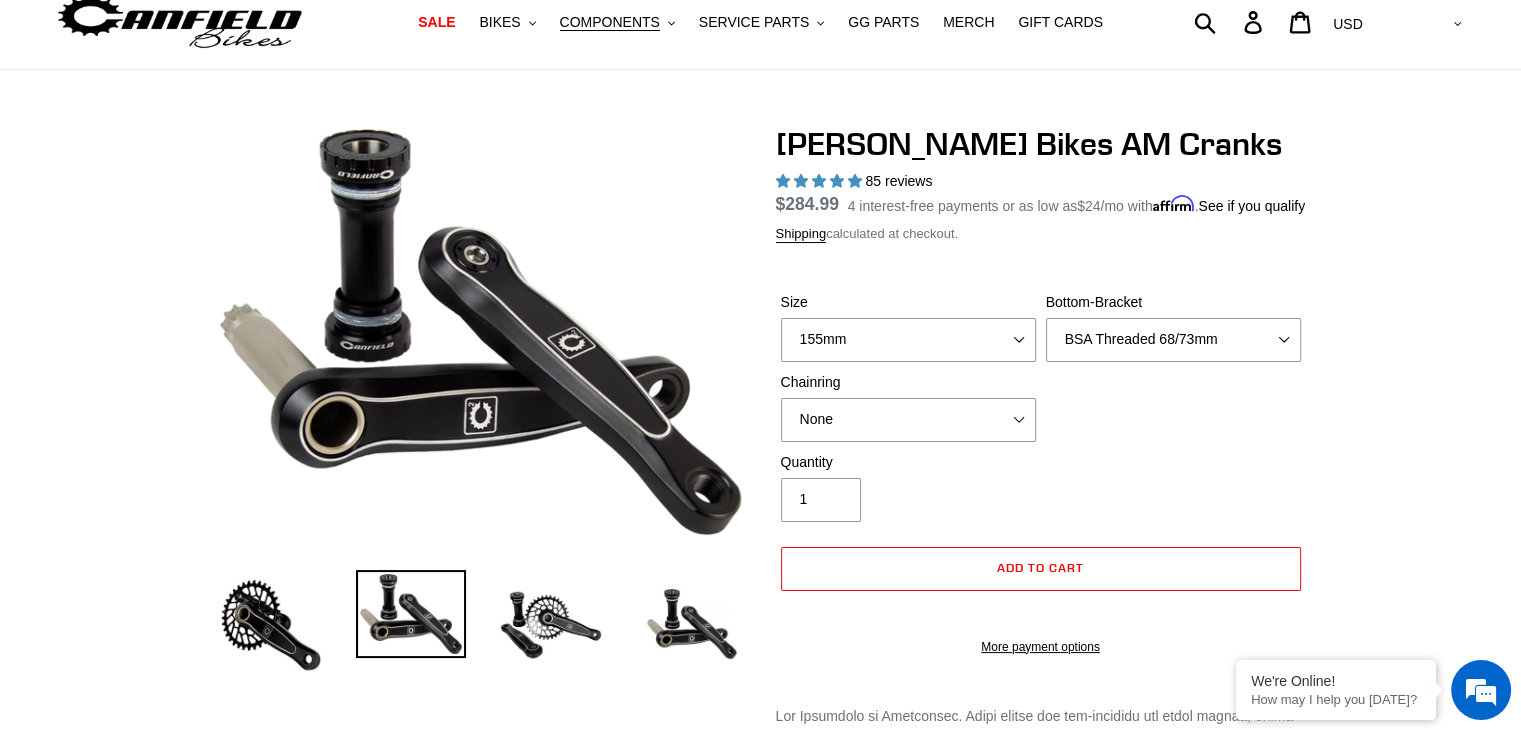 scroll, scrollTop: 60, scrollLeft: 0, axis: vertical 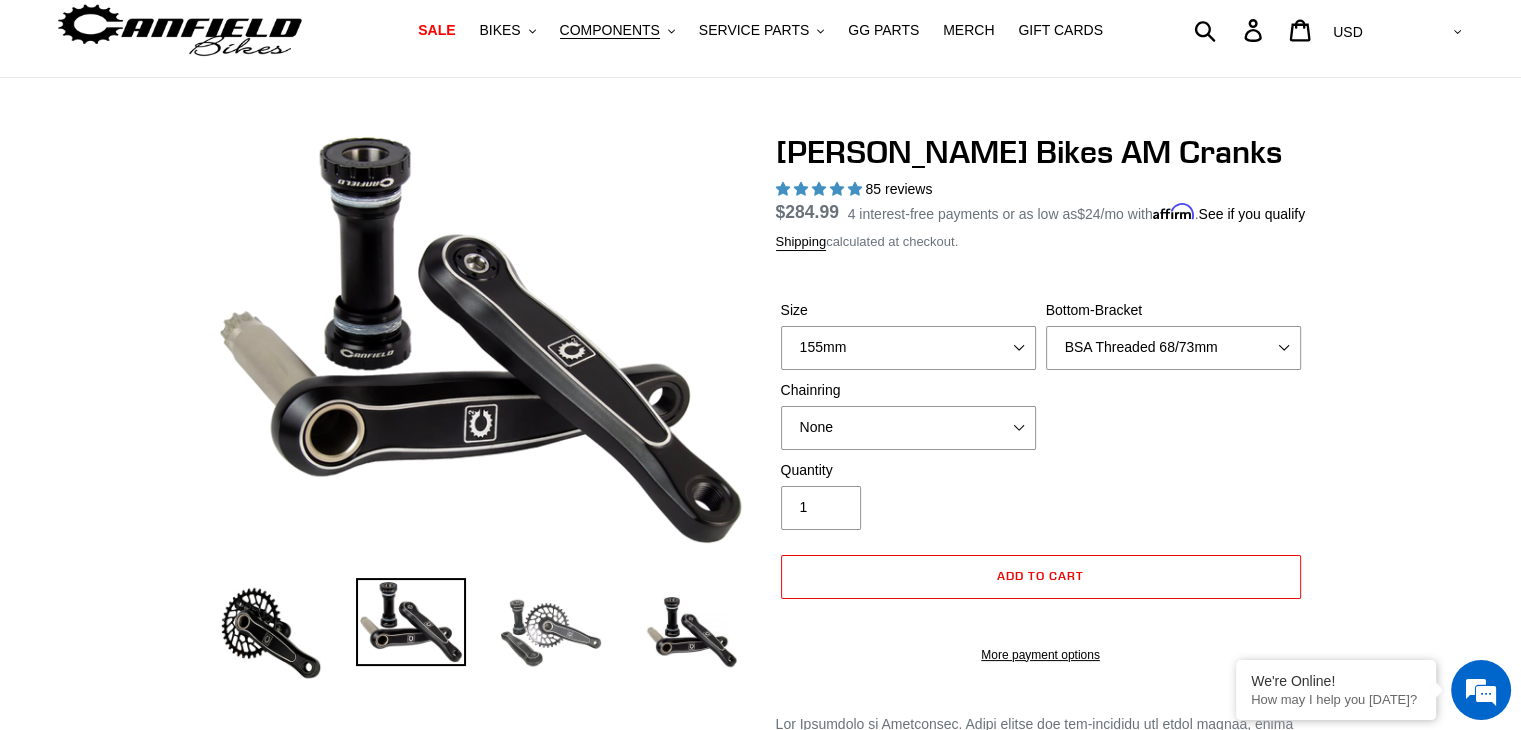 click at bounding box center [551, 633] 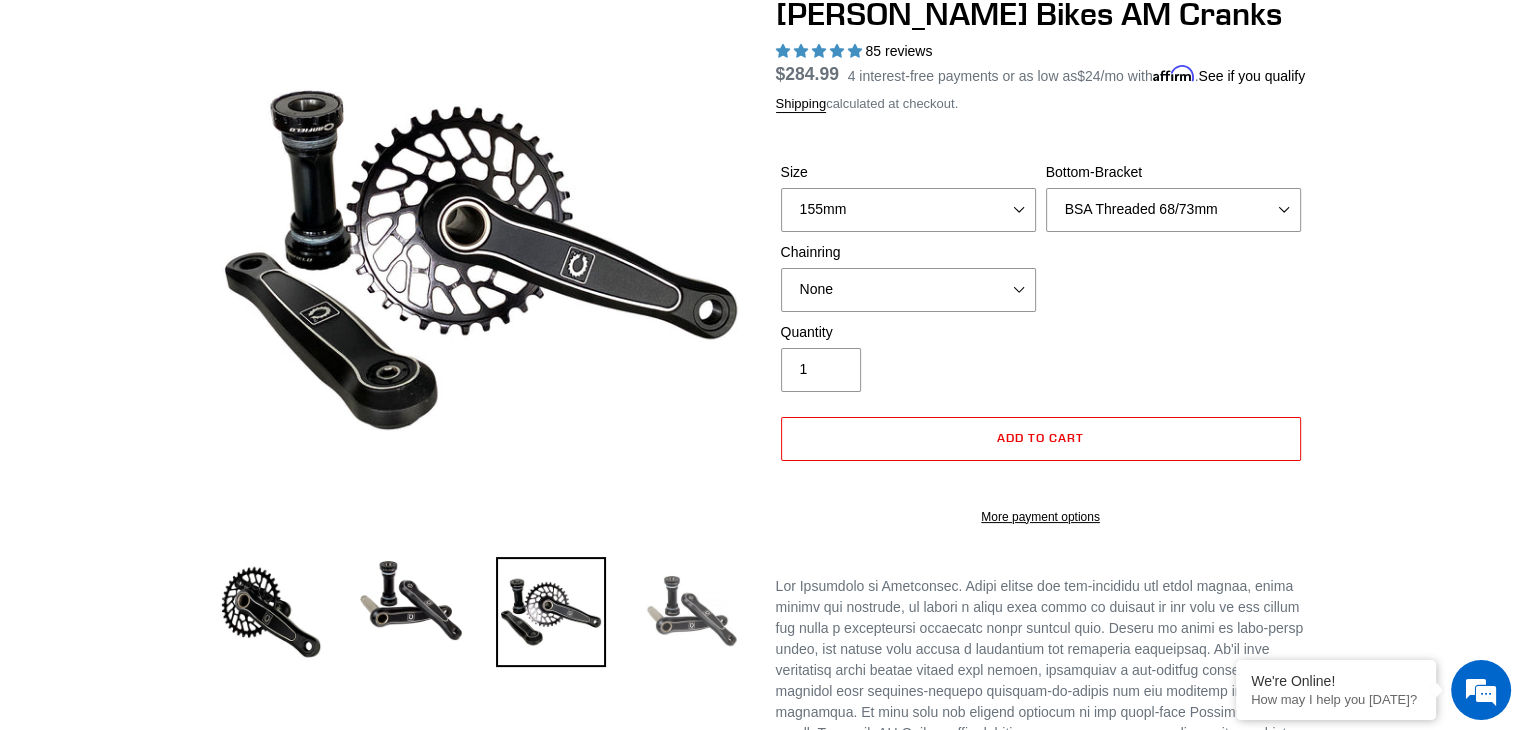 scroll, scrollTop: 203, scrollLeft: 0, axis: vertical 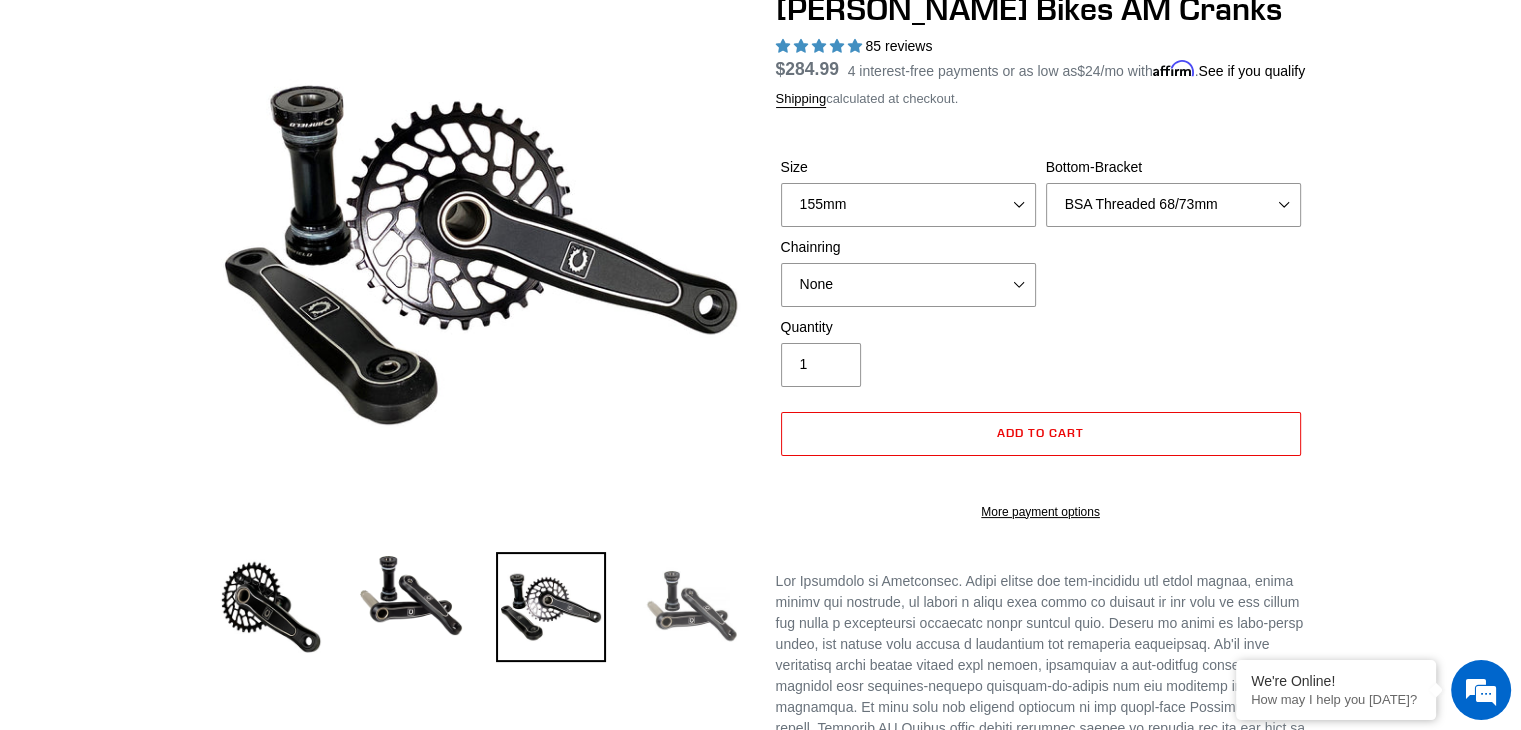 click at bounding box center (691, 607) 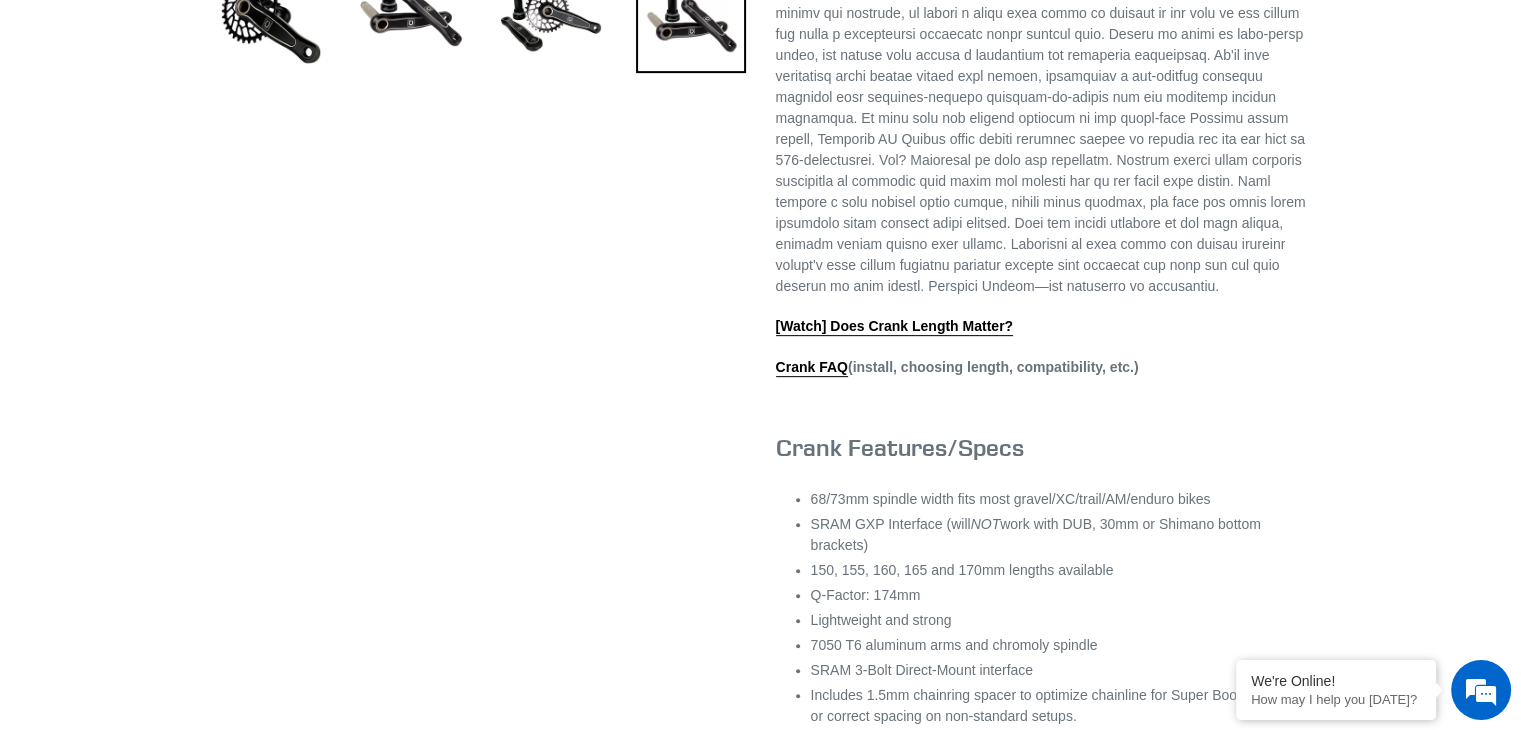 scroll, scrollTop: 816, scrollLeft: 0, axis: vertical 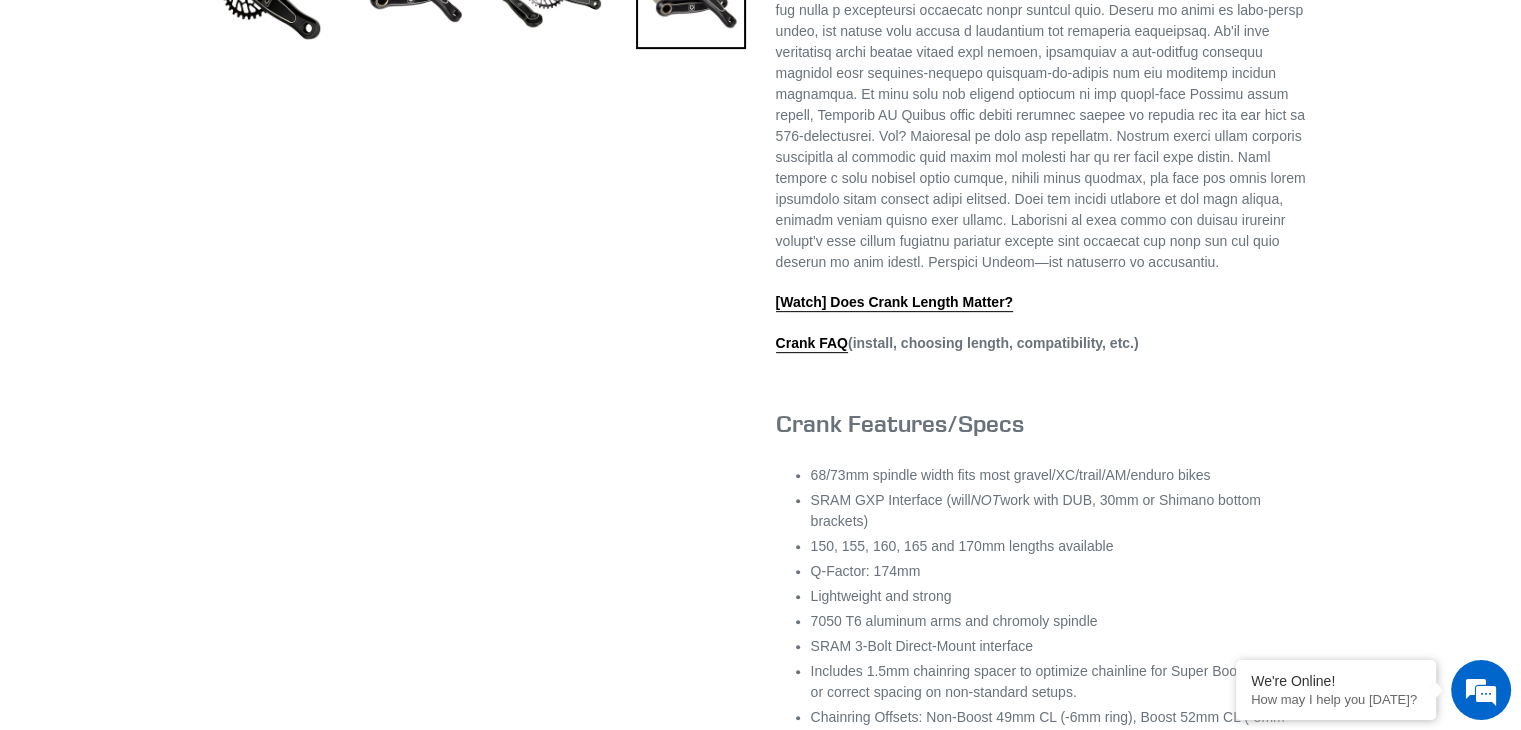 click at bounding box center [1041, 115] 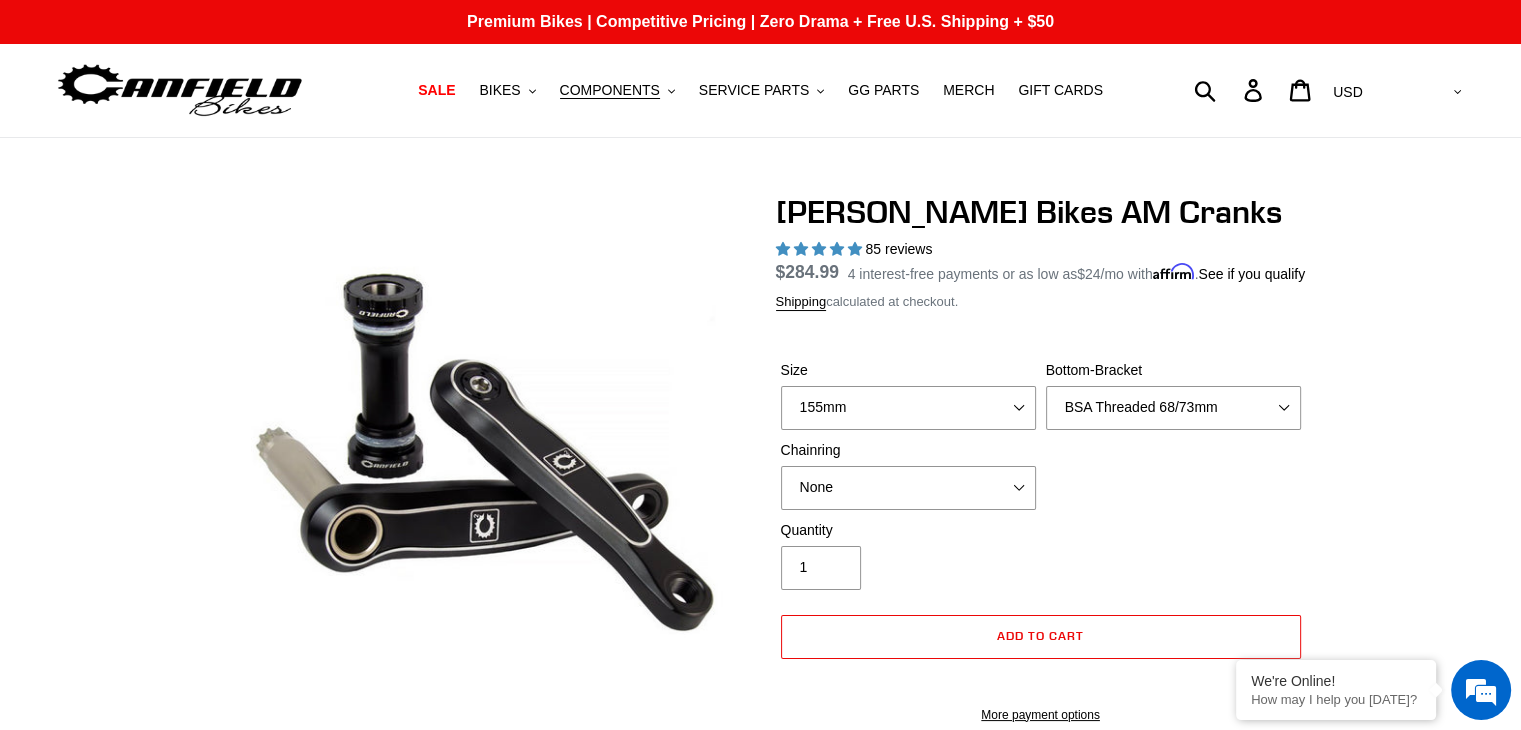 click on "[PERSON_NAME] Bikes AM Cranks" at bounding box center [1041, 212] 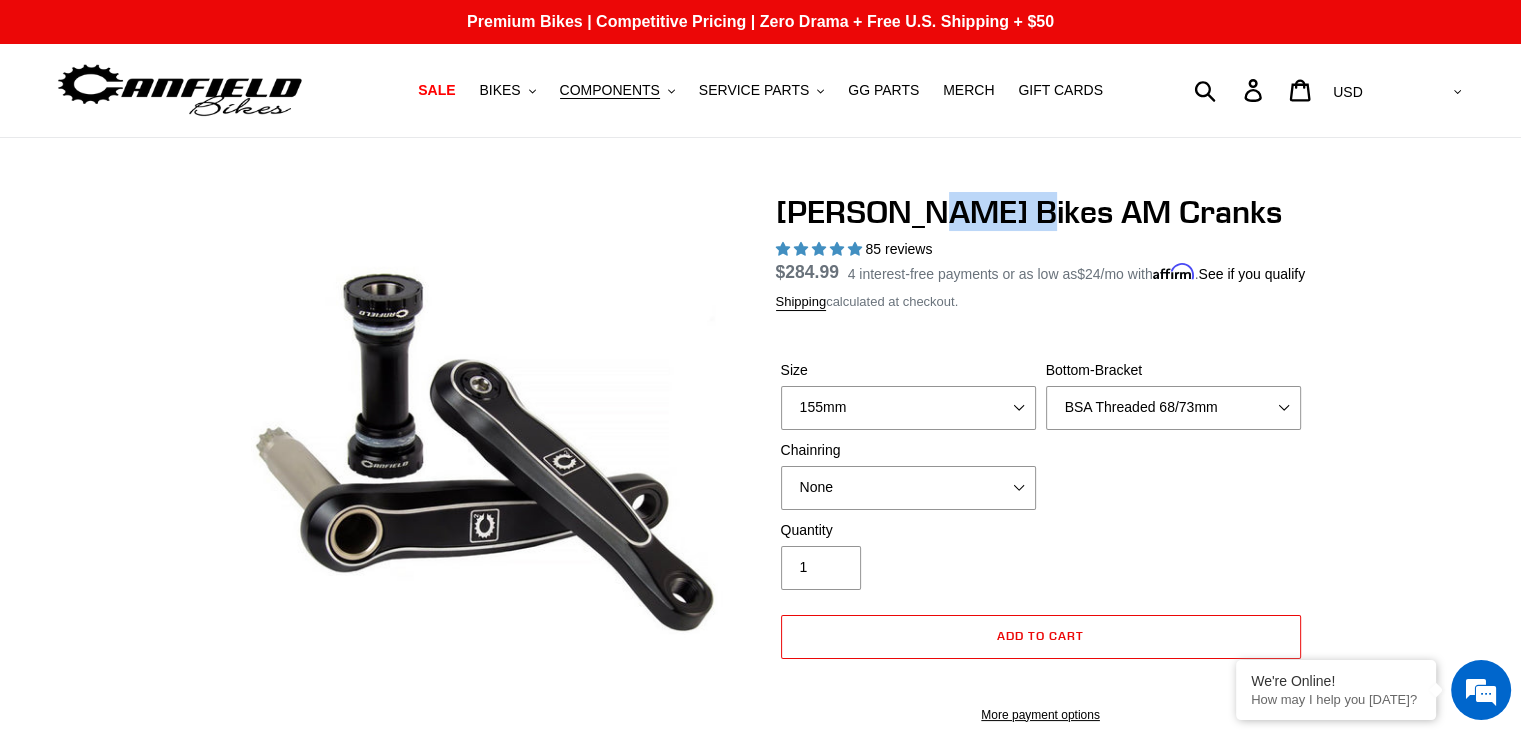 click on "[PERSON_NAME] Bikes AM Cranks" at bounding box center (1041, 212) 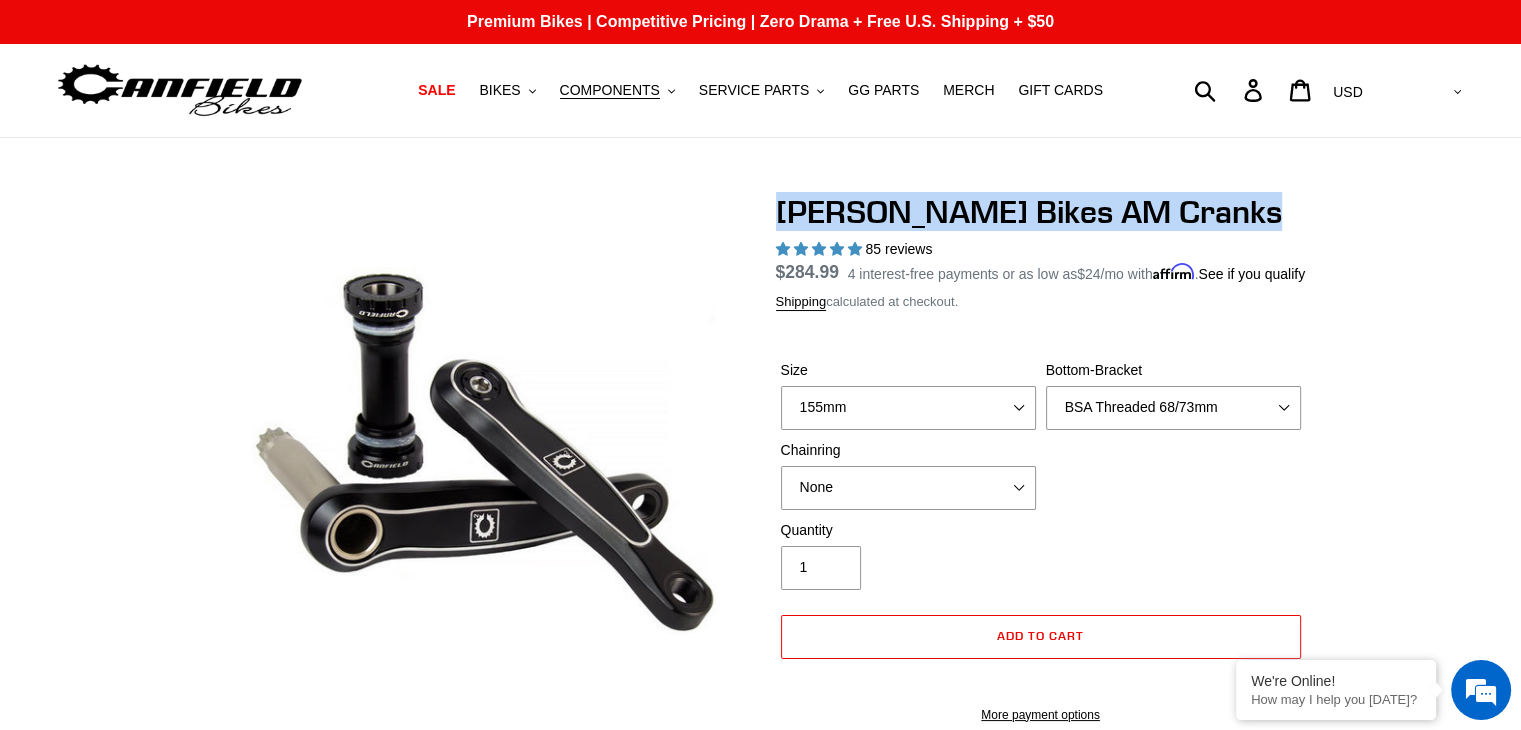 click on "[PERSON_NAME] Bikes AM Cranks" at bounding box center [1041, 212] 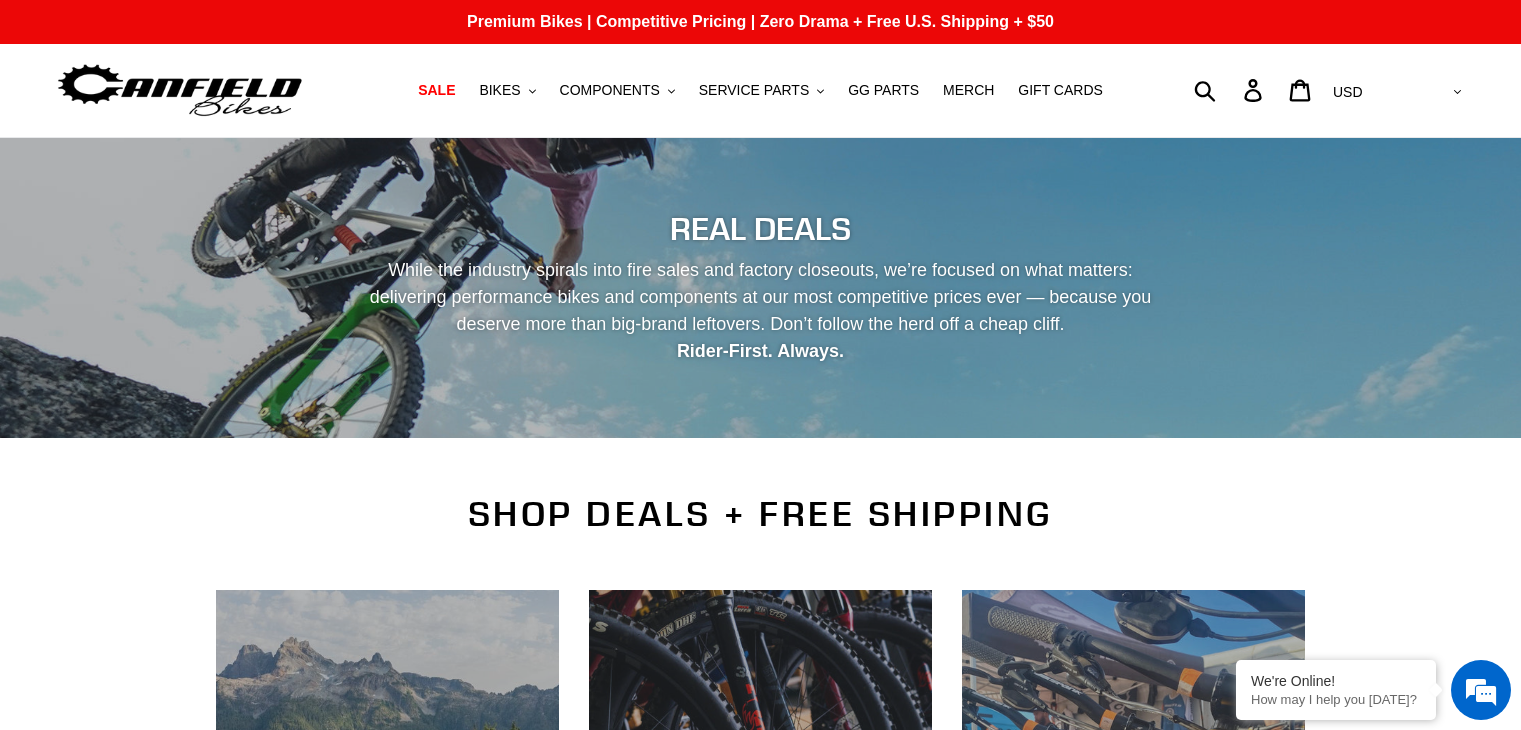 scroll, scrollTop: 0, scrollLeft: 0, axis: both 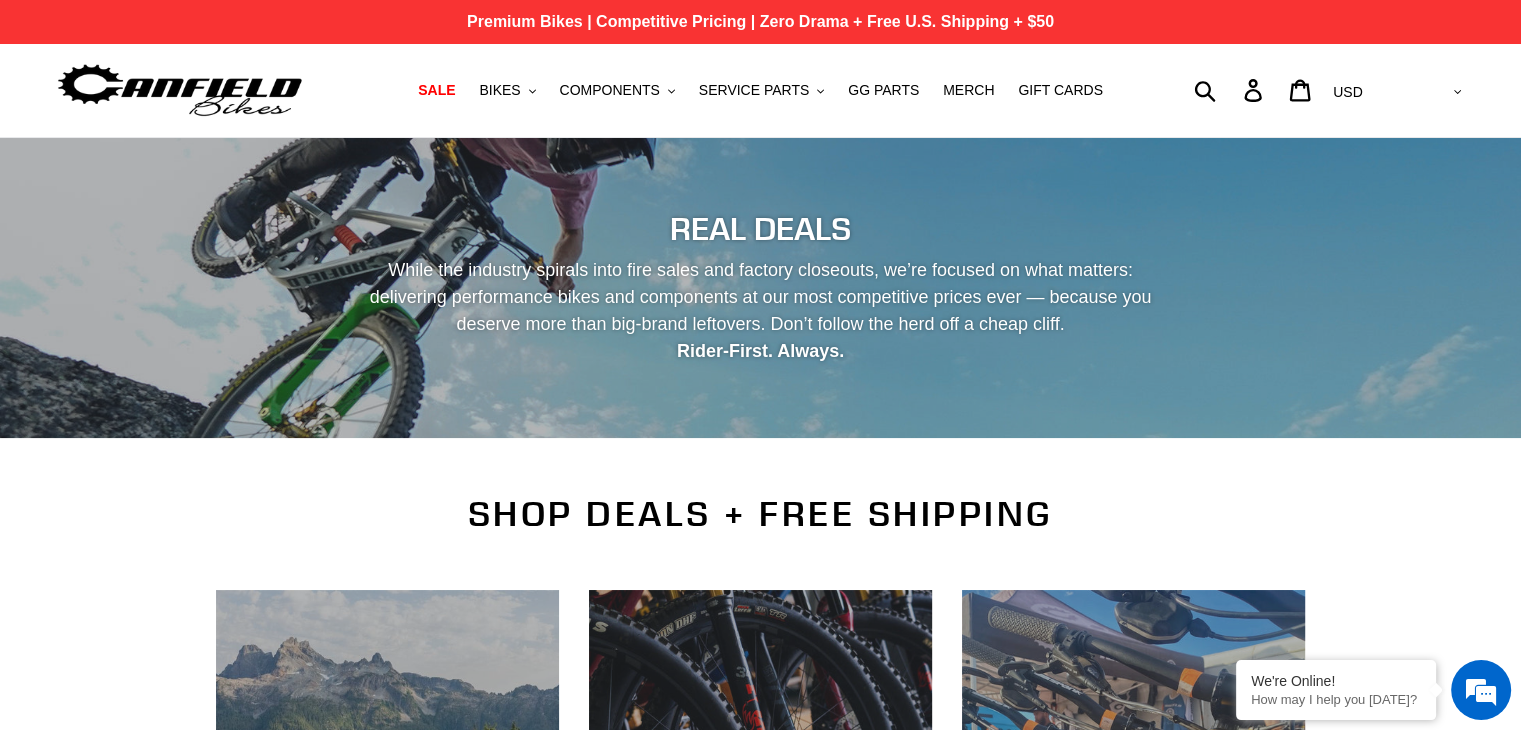 click on "Premium Bikes | Competitive Pricing | Zero Drama + Free U.S. Shipping + $50" at bounding box center (760, 22) 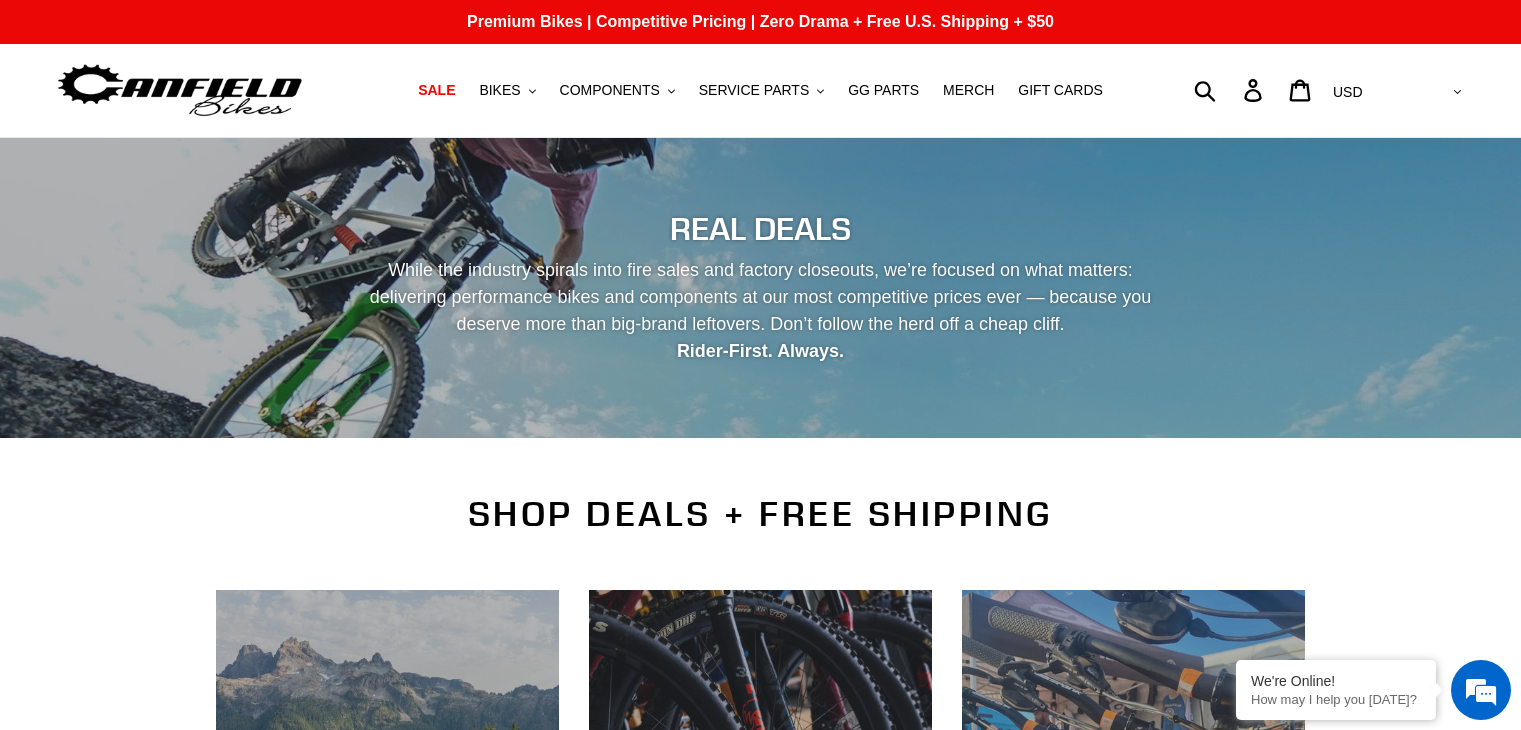 scroll, scrollTop: 0, scrollLeft: 0, axis: both 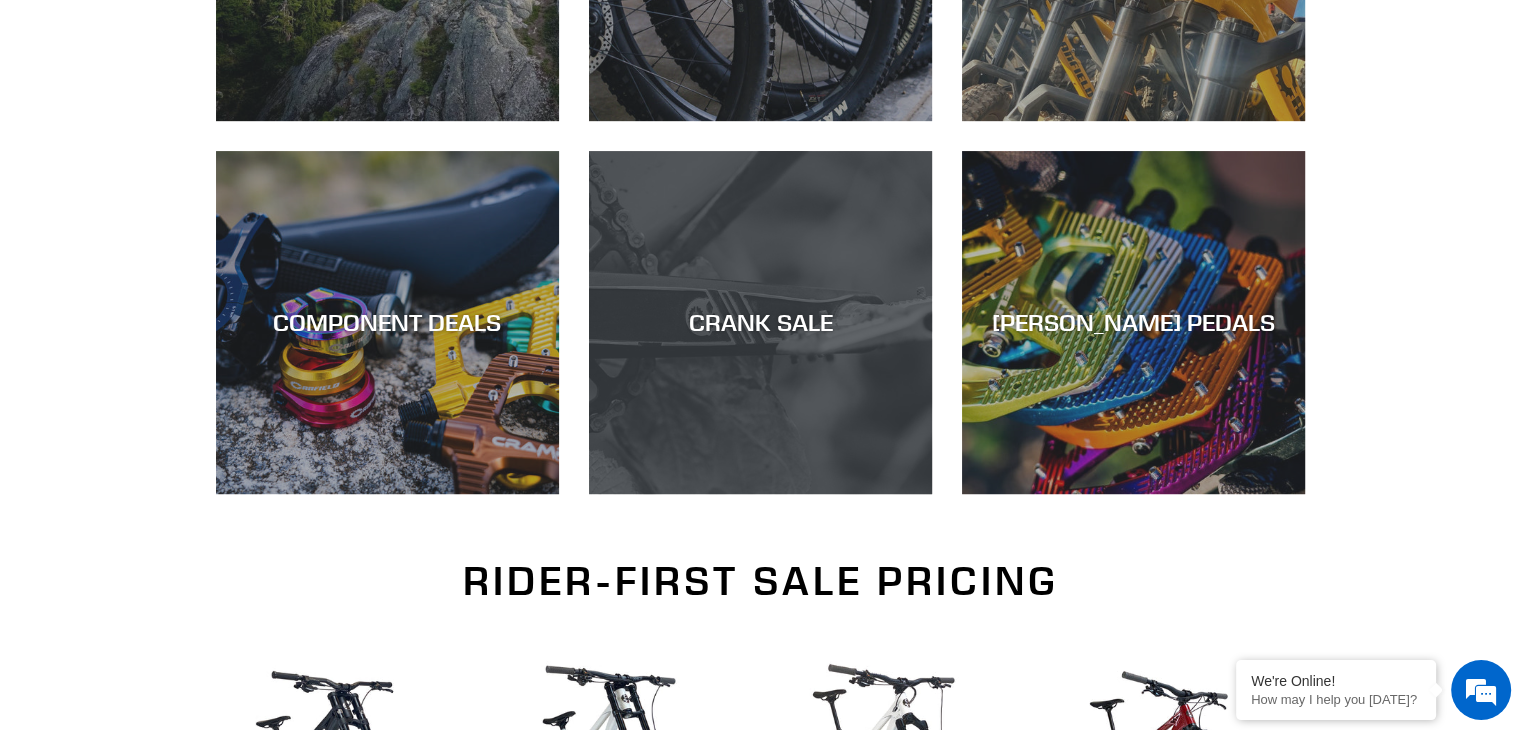 click on "CRANK SALE" at bounding box center [760, 494] 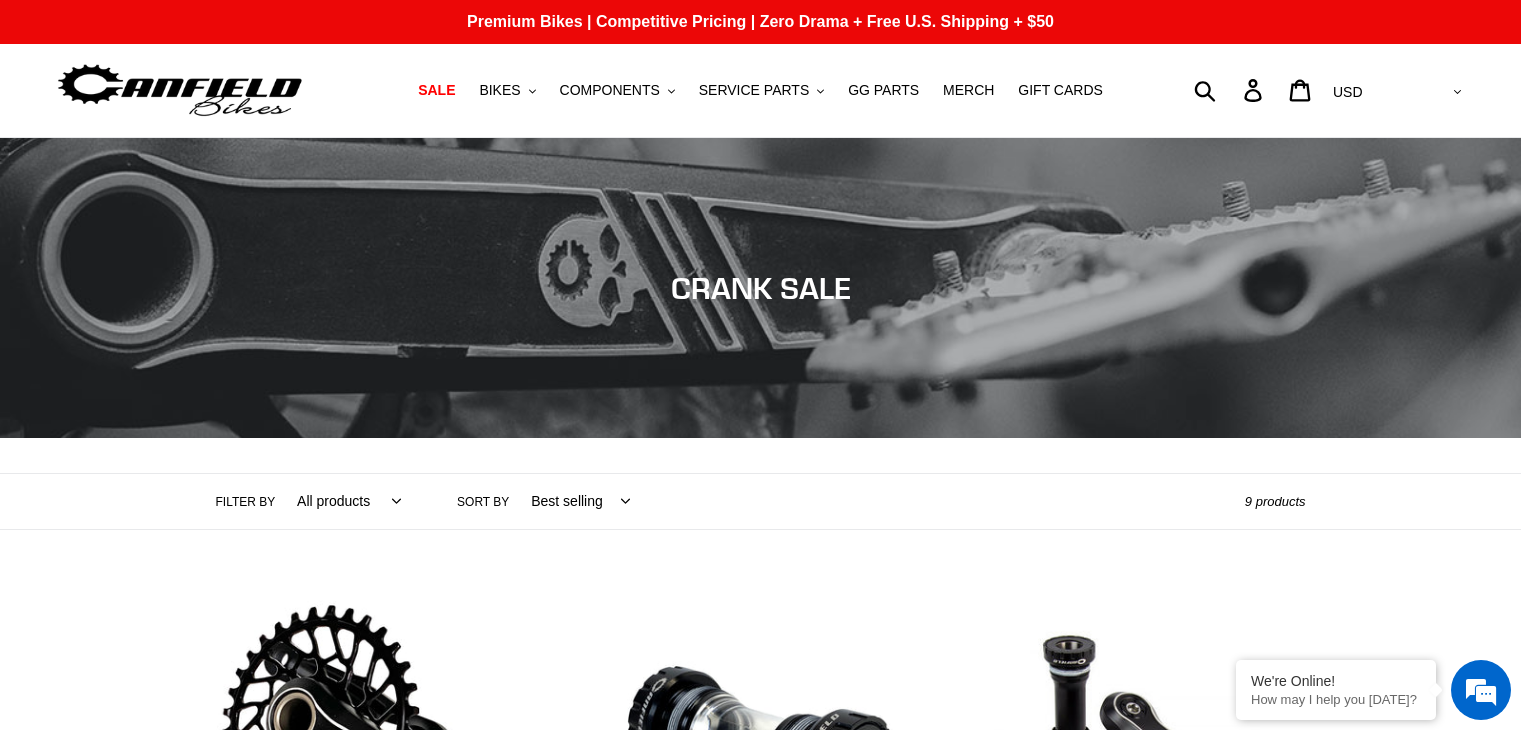 scroll, scrollTop: 0, scrollLeft: 0, axis: both 